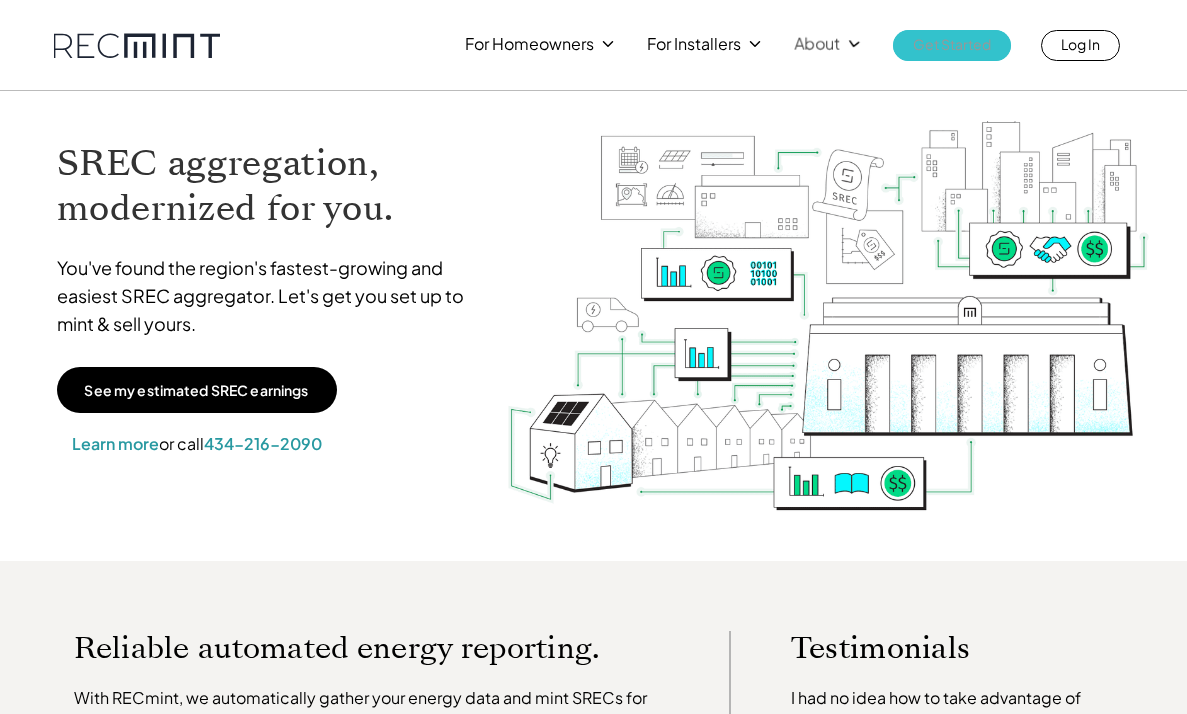 scroll, scrollTop: 0, scrollLeft: 0, axis: both 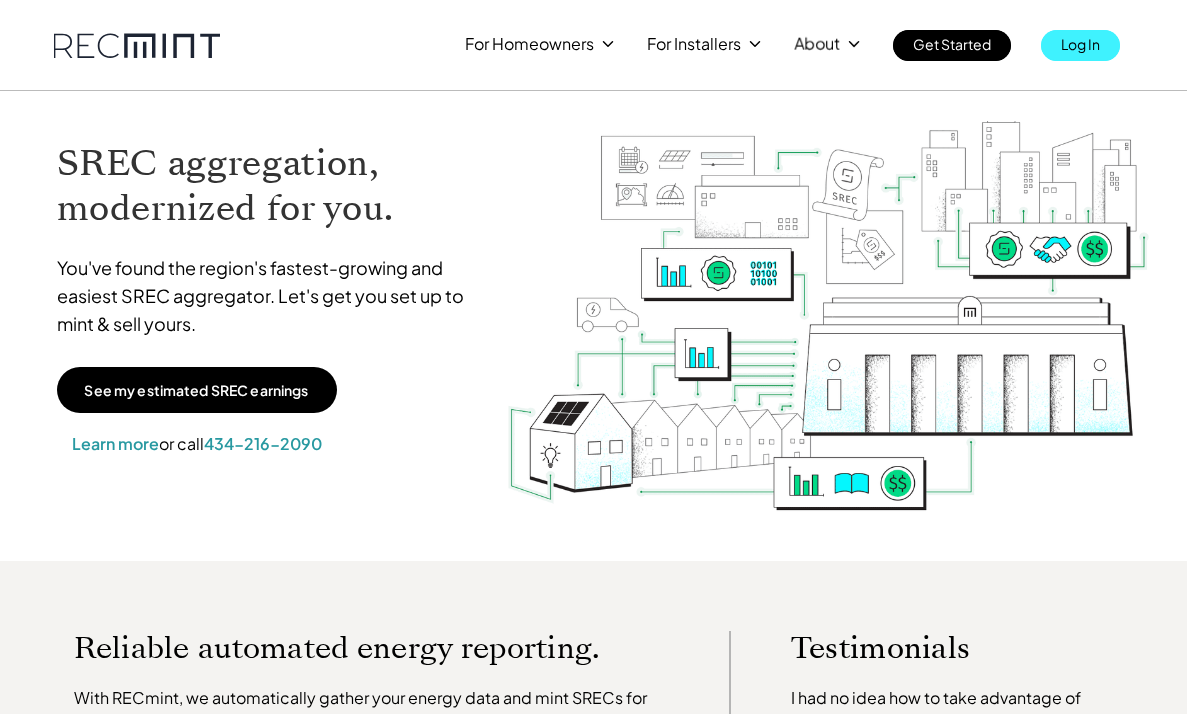 click on "Log In" at bounding box center (1080, 44) 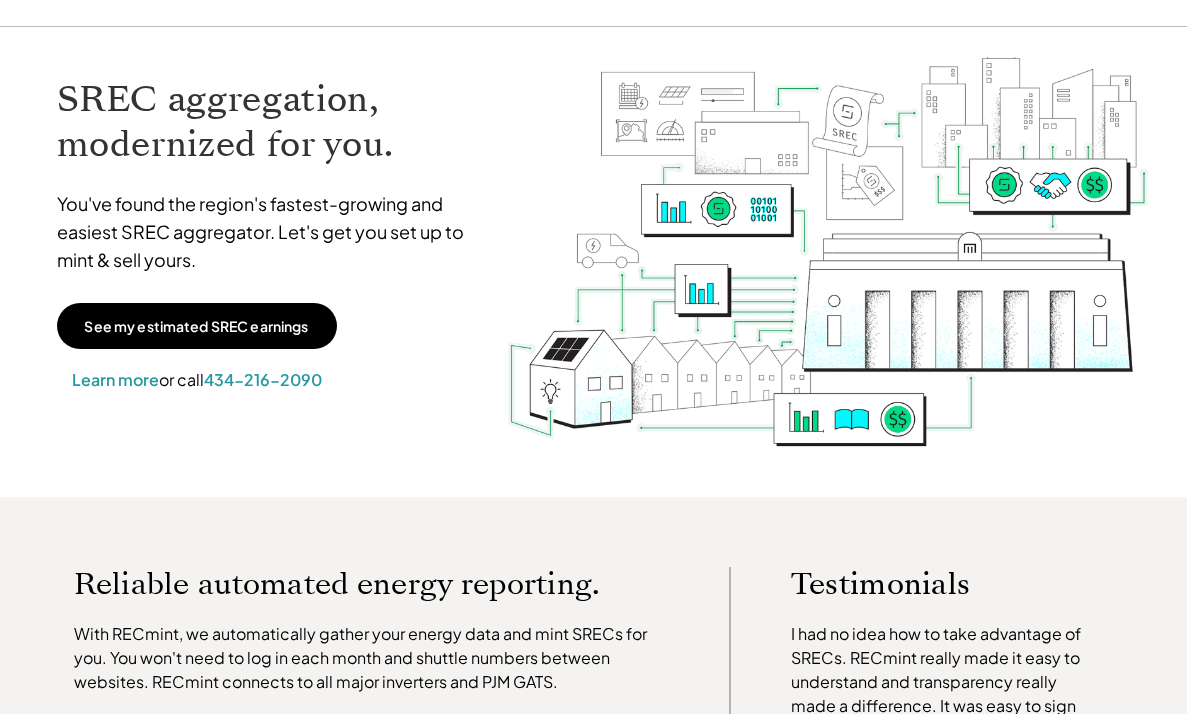 scroll, scrollTop: 0, scrollLeft: 0, axis: both 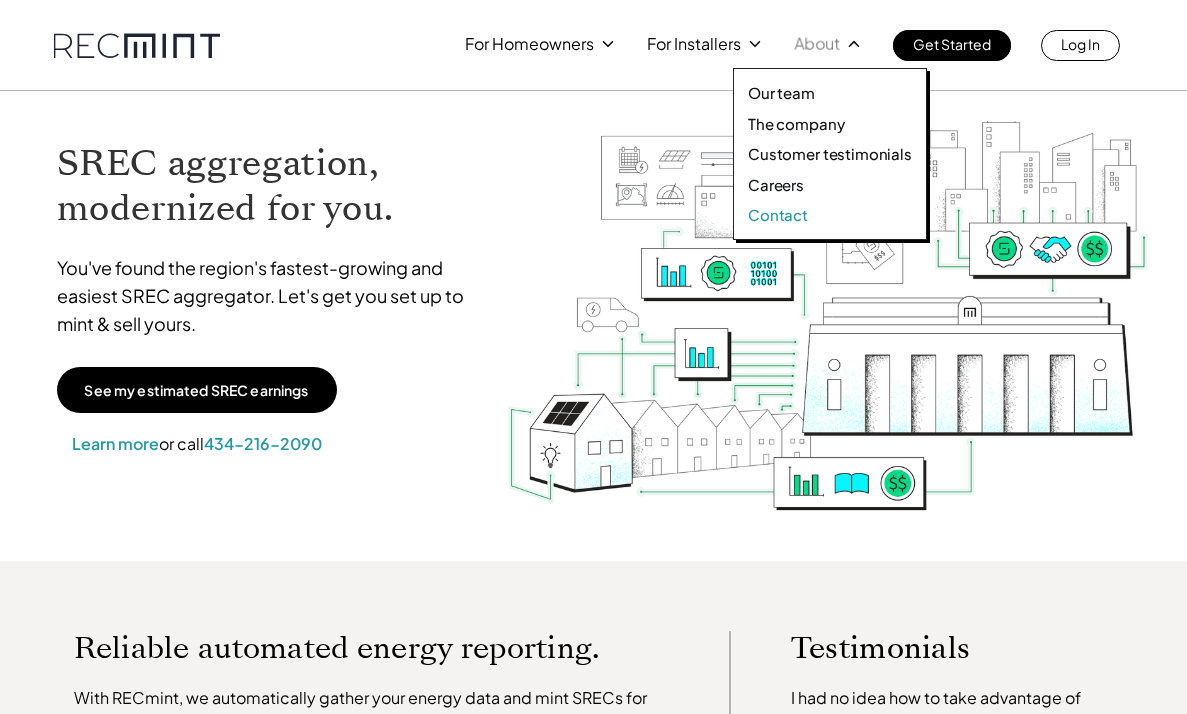 click on "Contact" at bounding box center [778, 215] 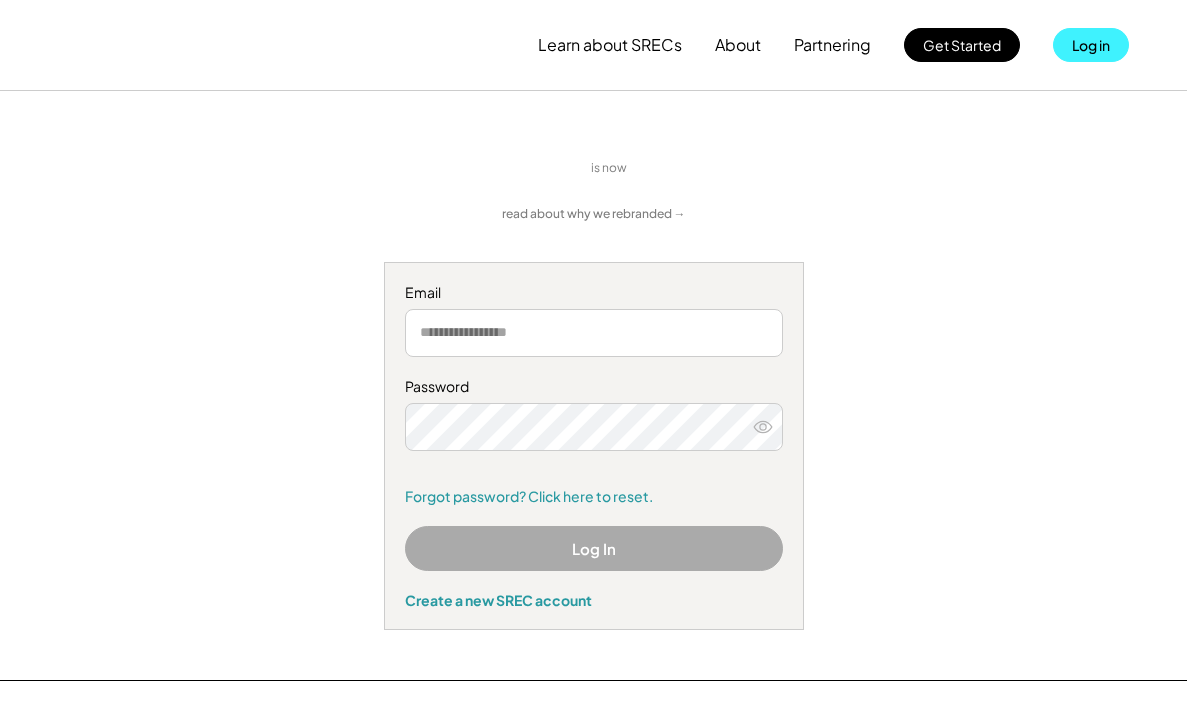 scroll, scrollTop: 0, scrollLeft: 0, axis: both 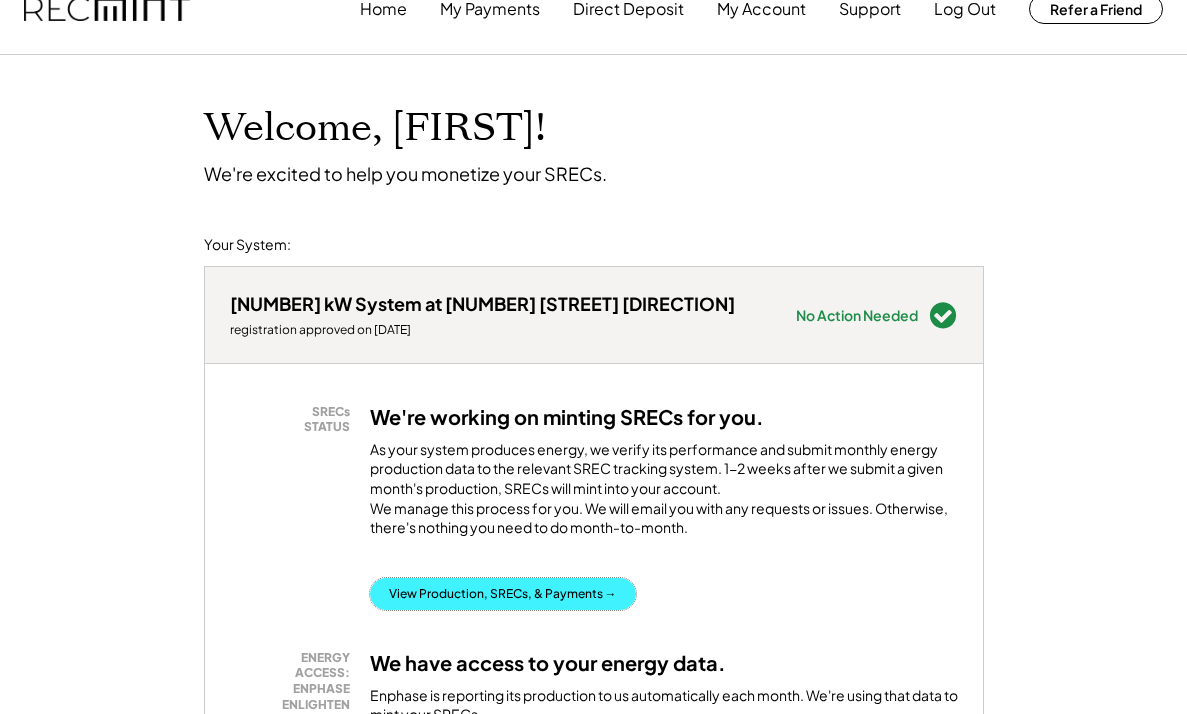 click on "View Production, SRECs, & Payments →" at bounding box center (503, 594) 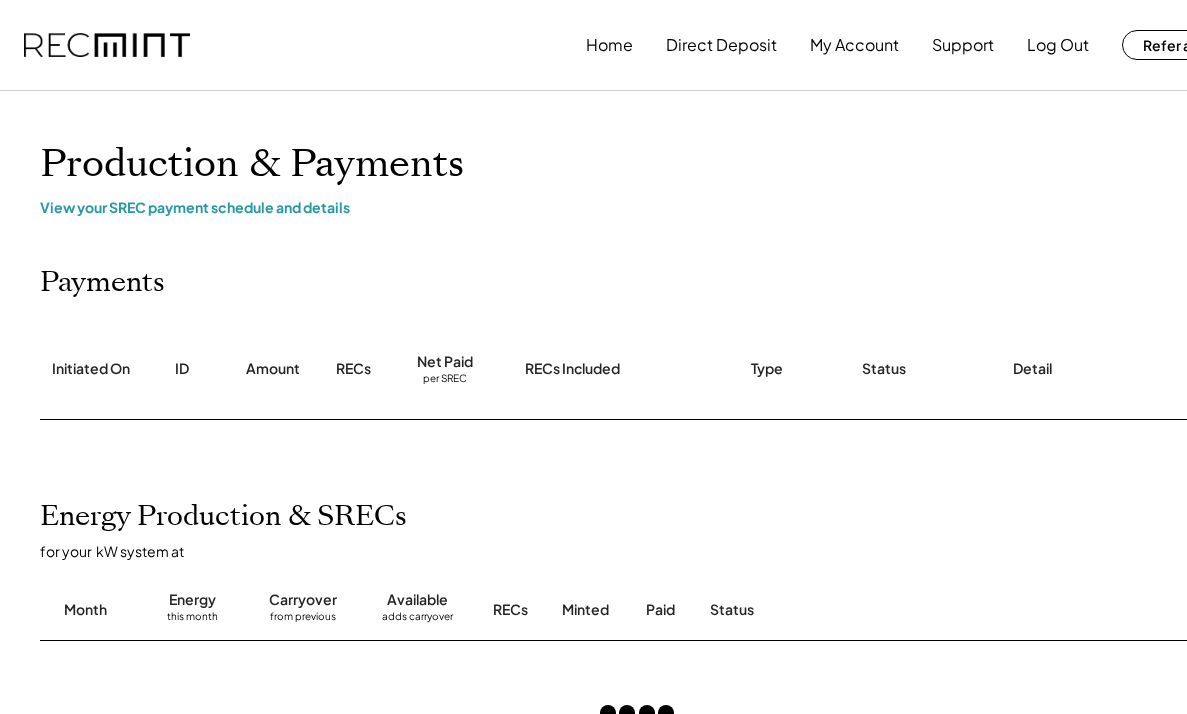 scroll, scrollTop: 0, scrollLeft: 0, axis: both 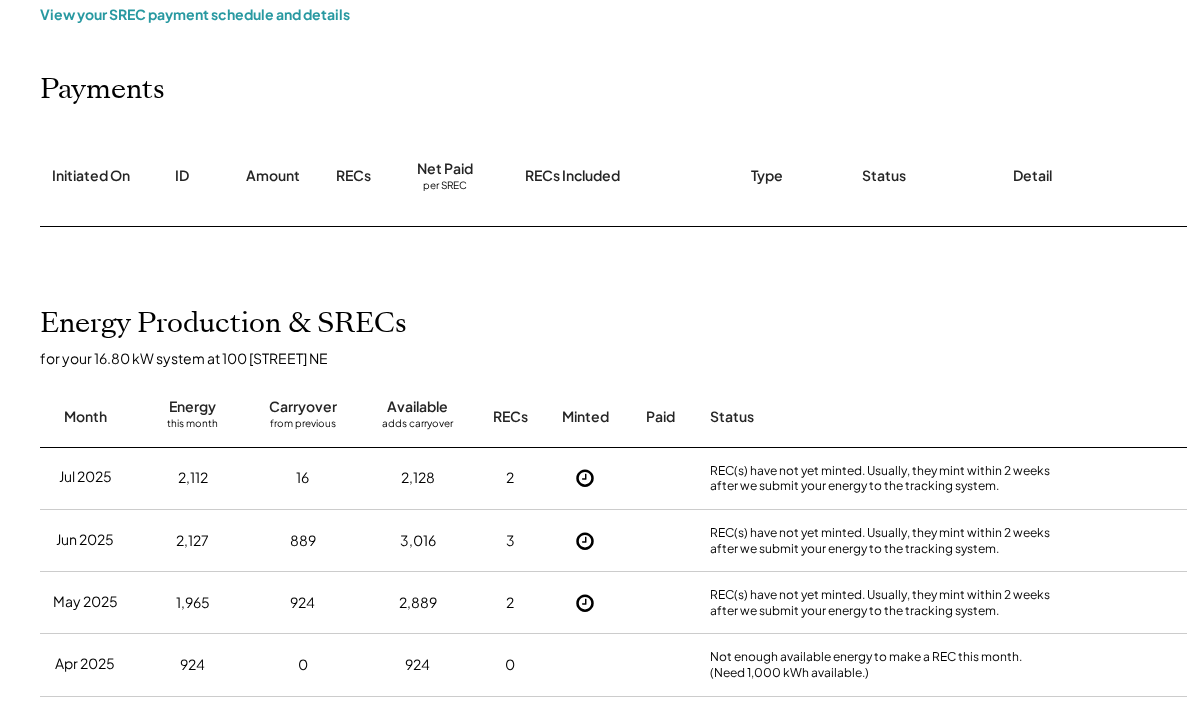 click 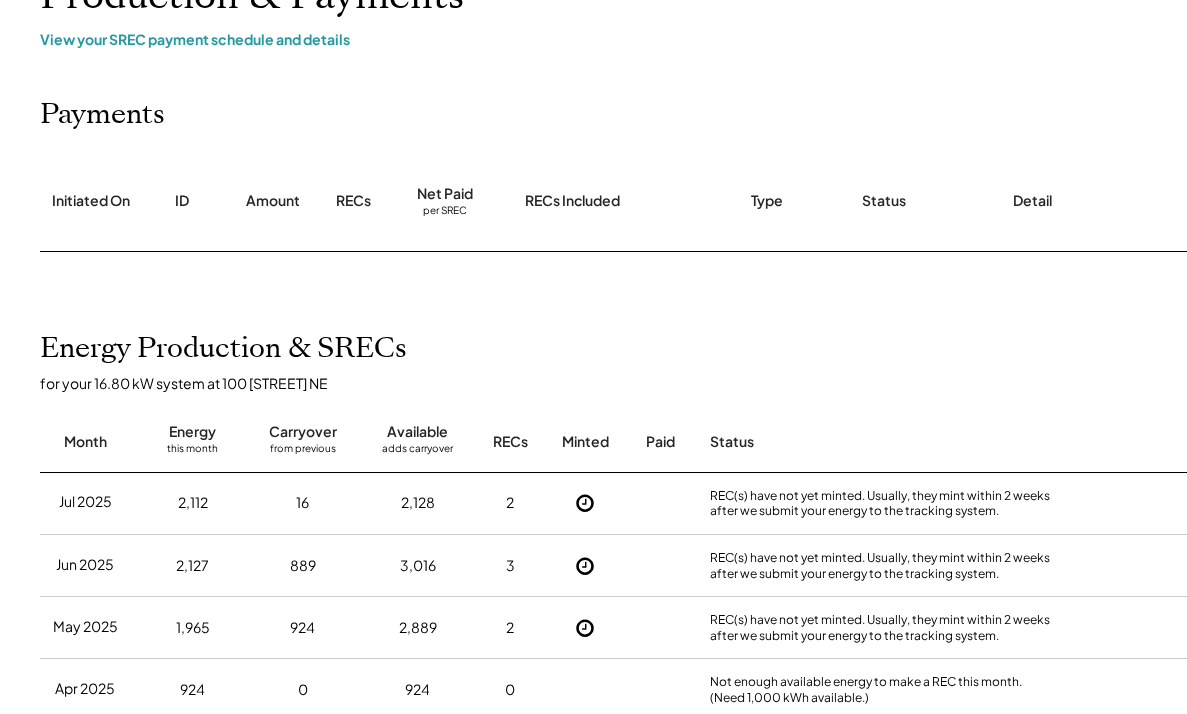 scroll, scrollTop: 0, scrollLeft: 0, axis: both 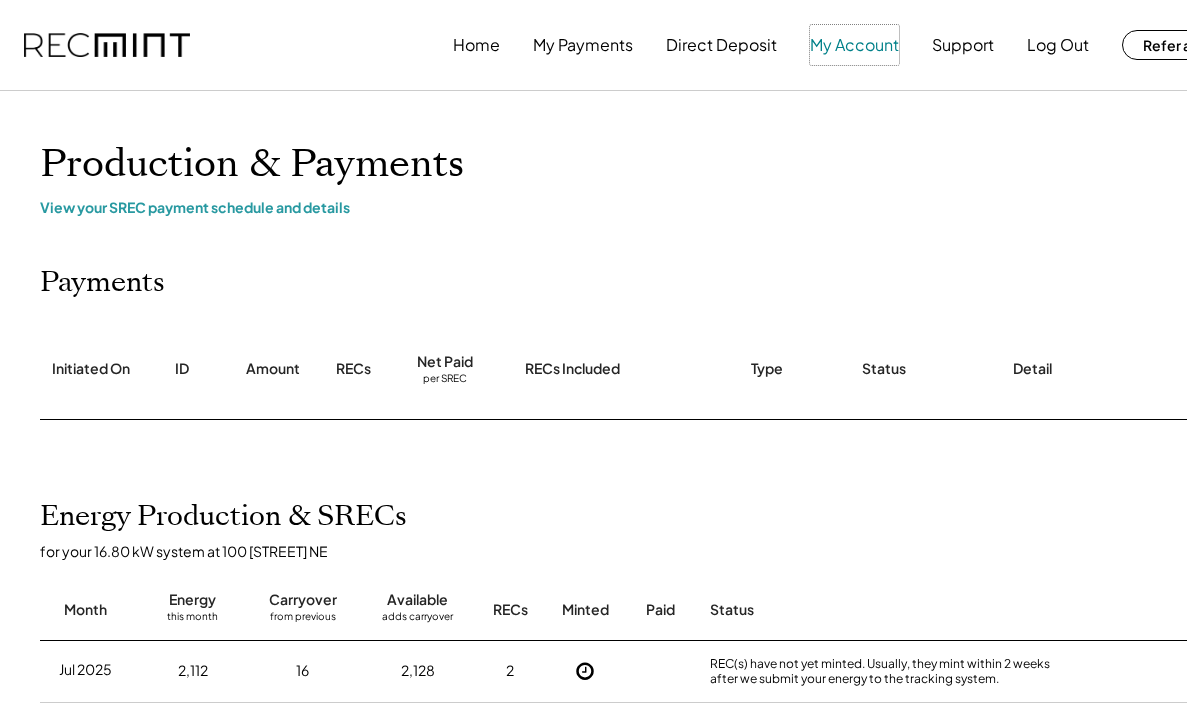 click on "My Account" at bounding box center (854, 45) 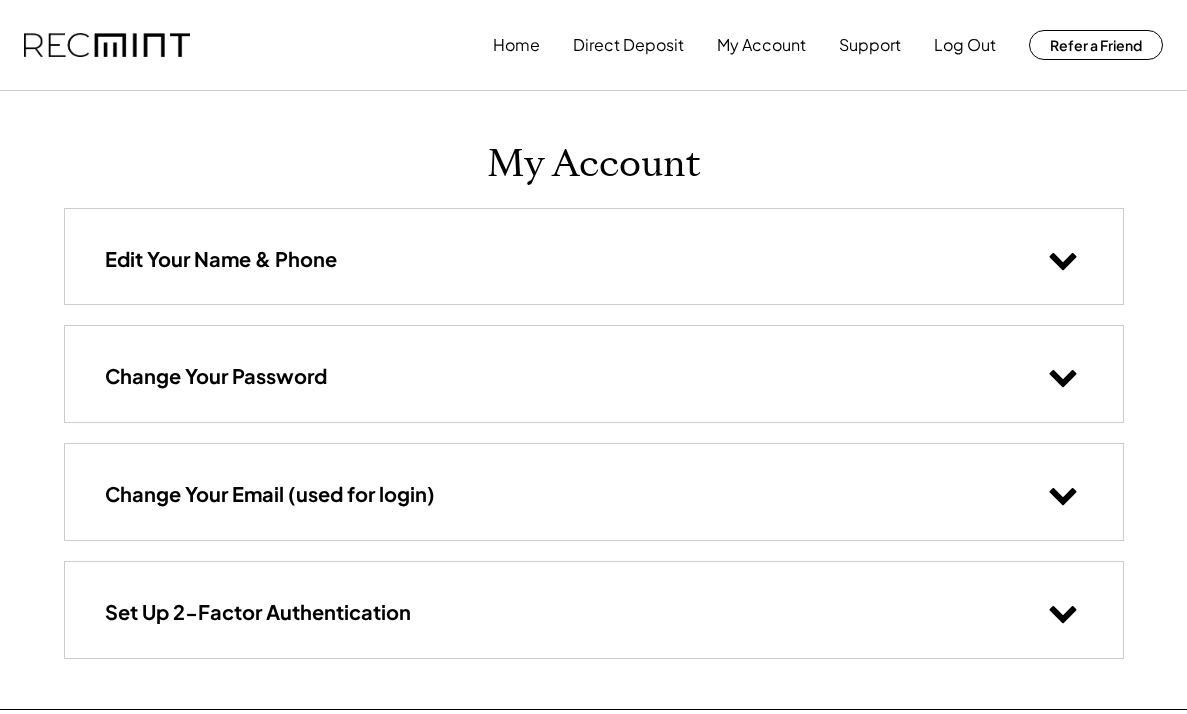 scroll, scrollTop: 0, scrollLeft: 0, axis: both 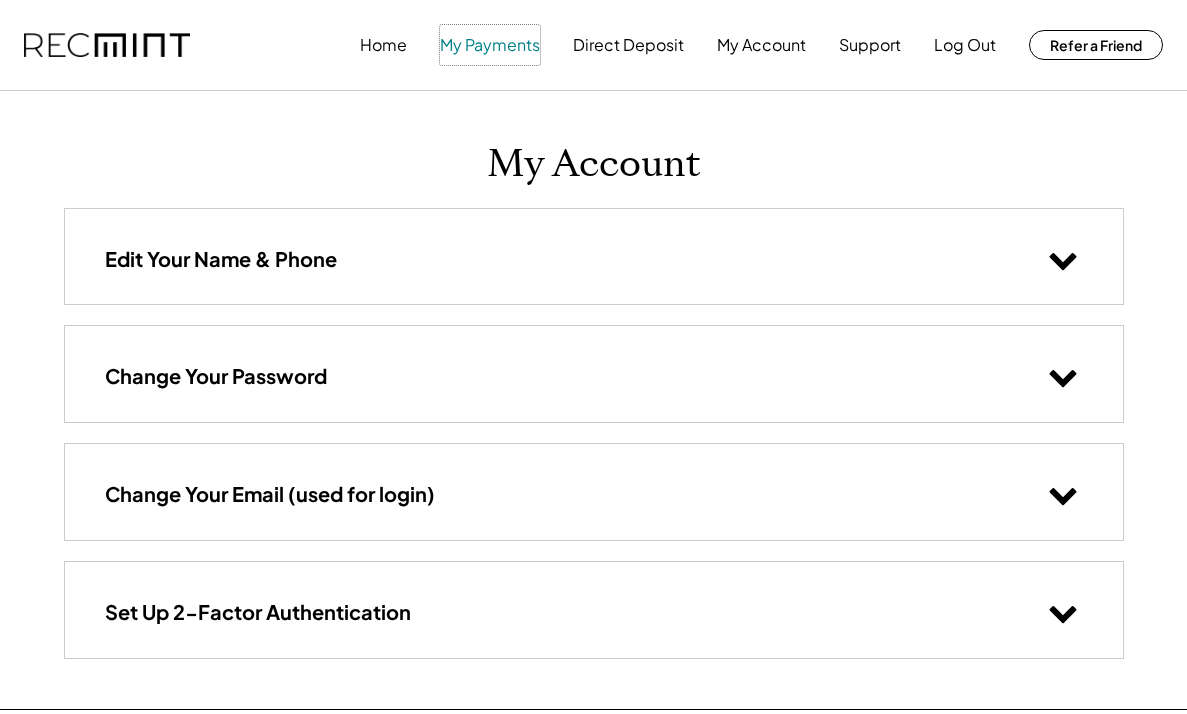 click on "My Payments" at bounding box center (490, 45) 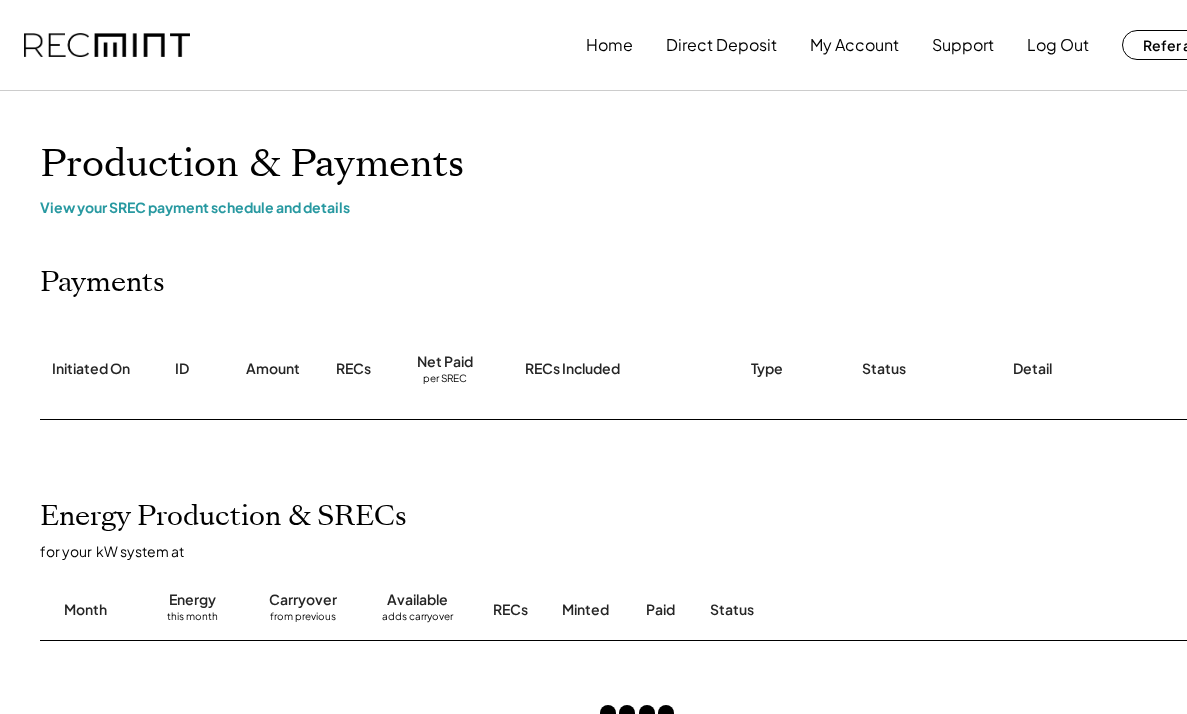 scroll, scrollTop: 0, scrollLeft: 0, axis: both 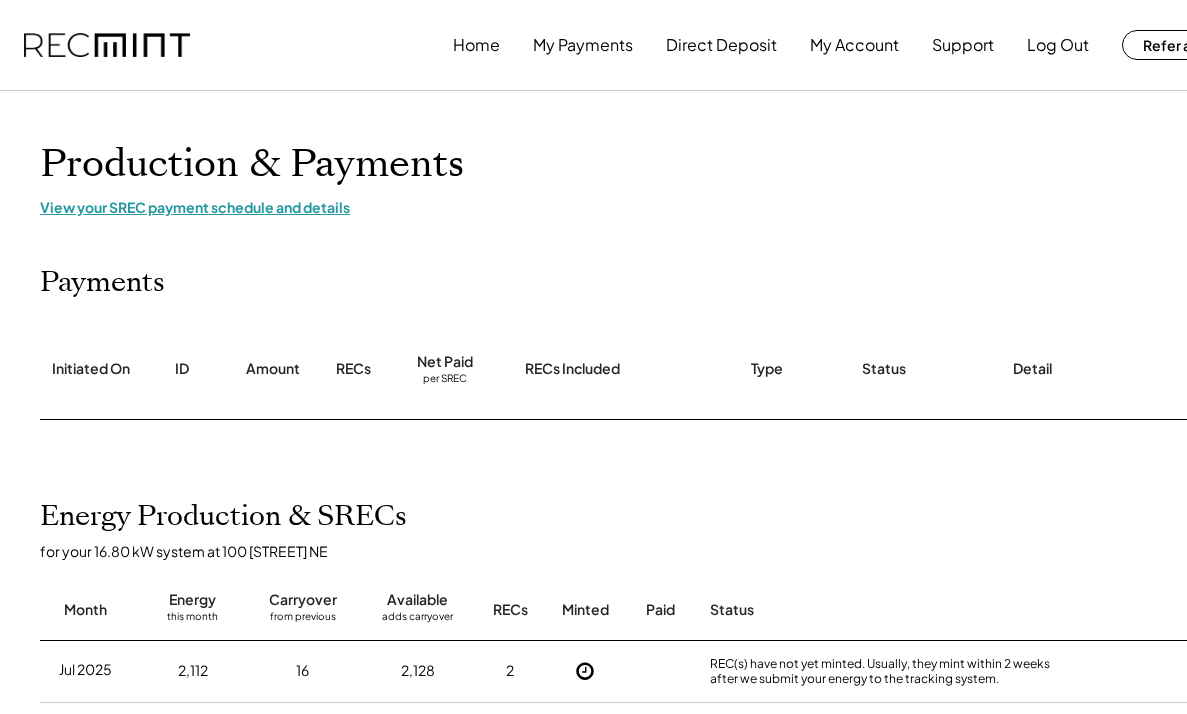click on "View your SREC payment schedule and details" at bounding box center [640, 207] 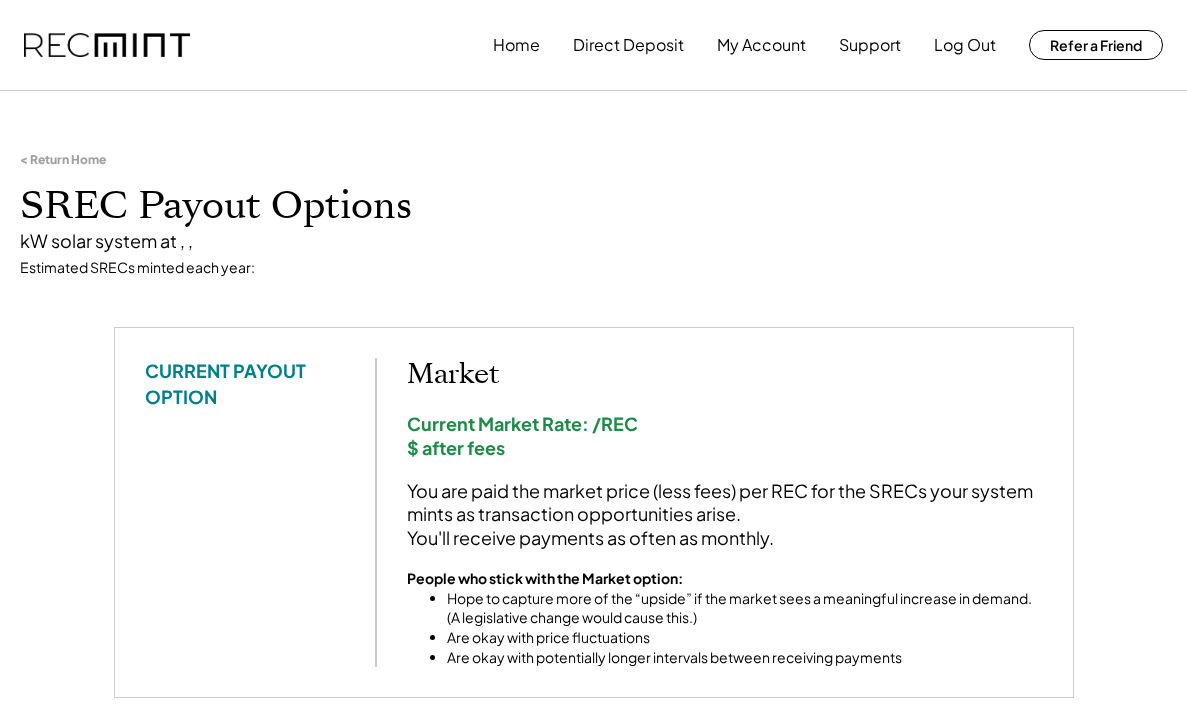 scroll, scrollTop: 0, scrollLeft: 0, axis: both 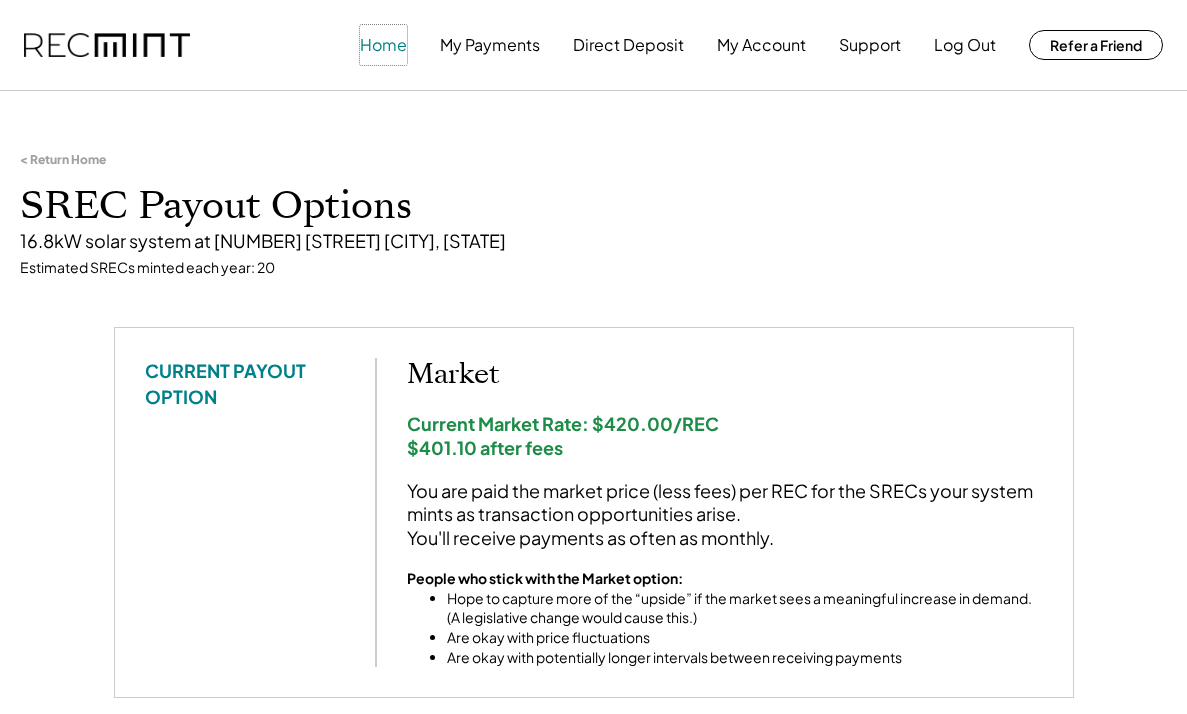 click on "Home" at bounding box center [383, 45] 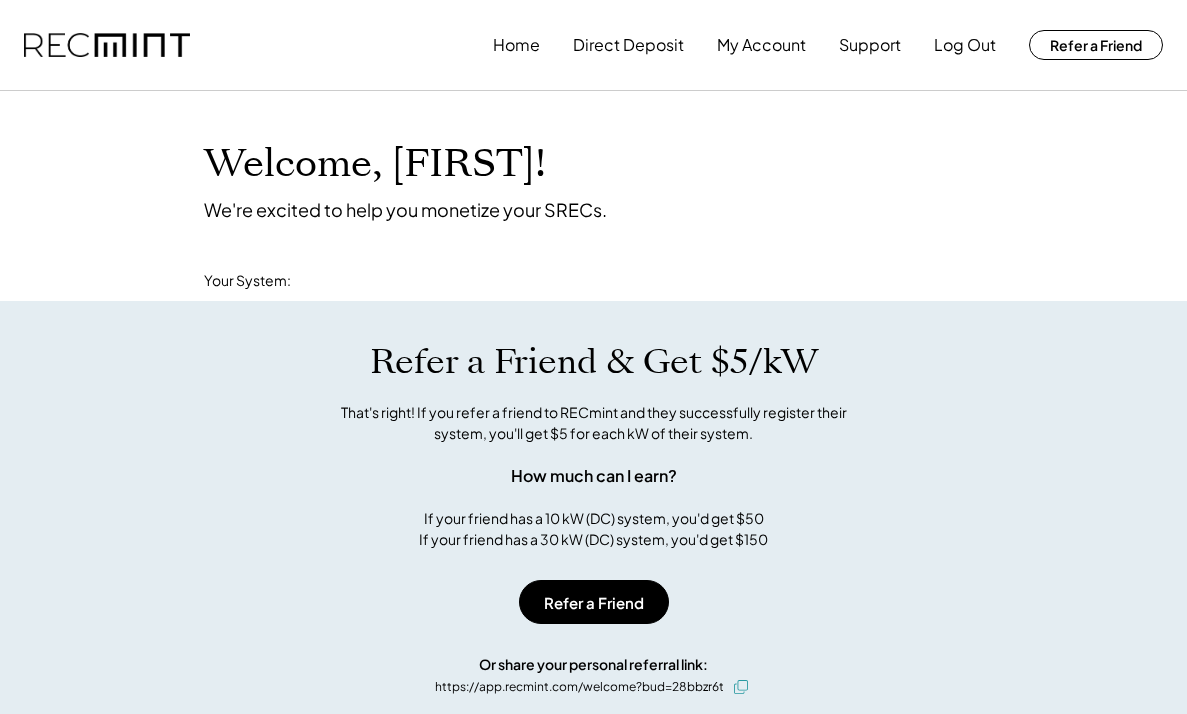 scroll, scrollTop: 0, scrollLeft: 0, axis: both 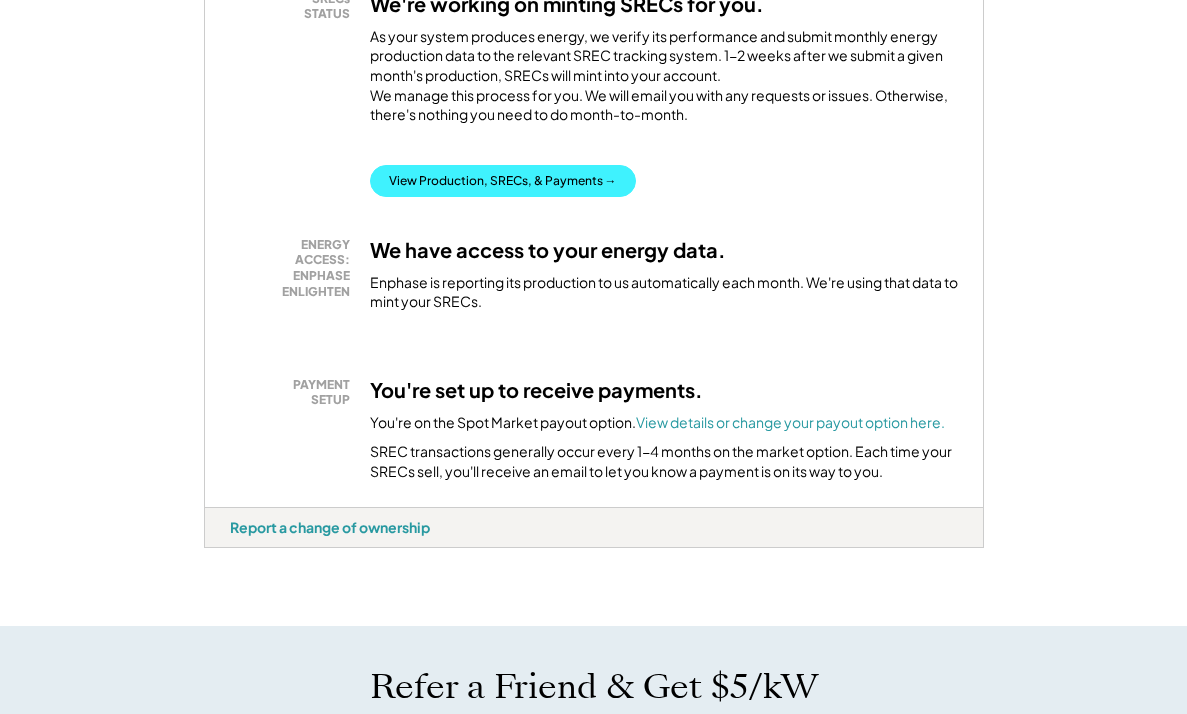 click on "View Production, SRECs, & Payments →" at bounding box center [503, 181] 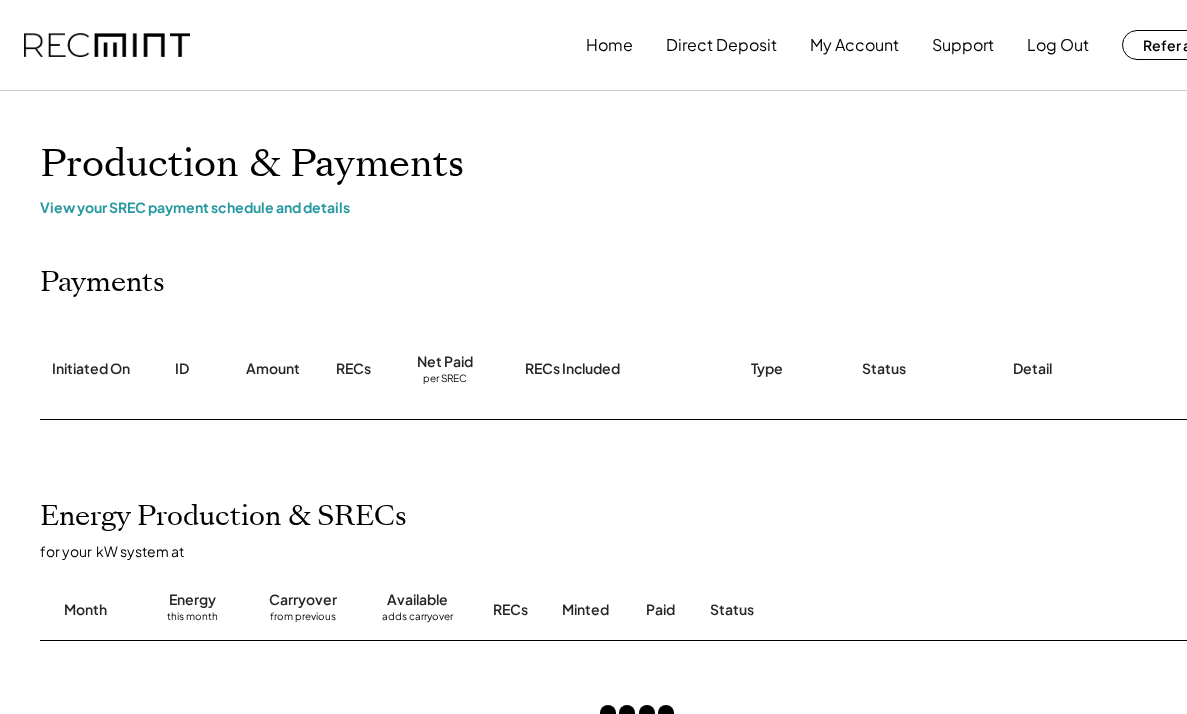 scroll, scrollTop: 0, scrollLeft: 0, axis: both 